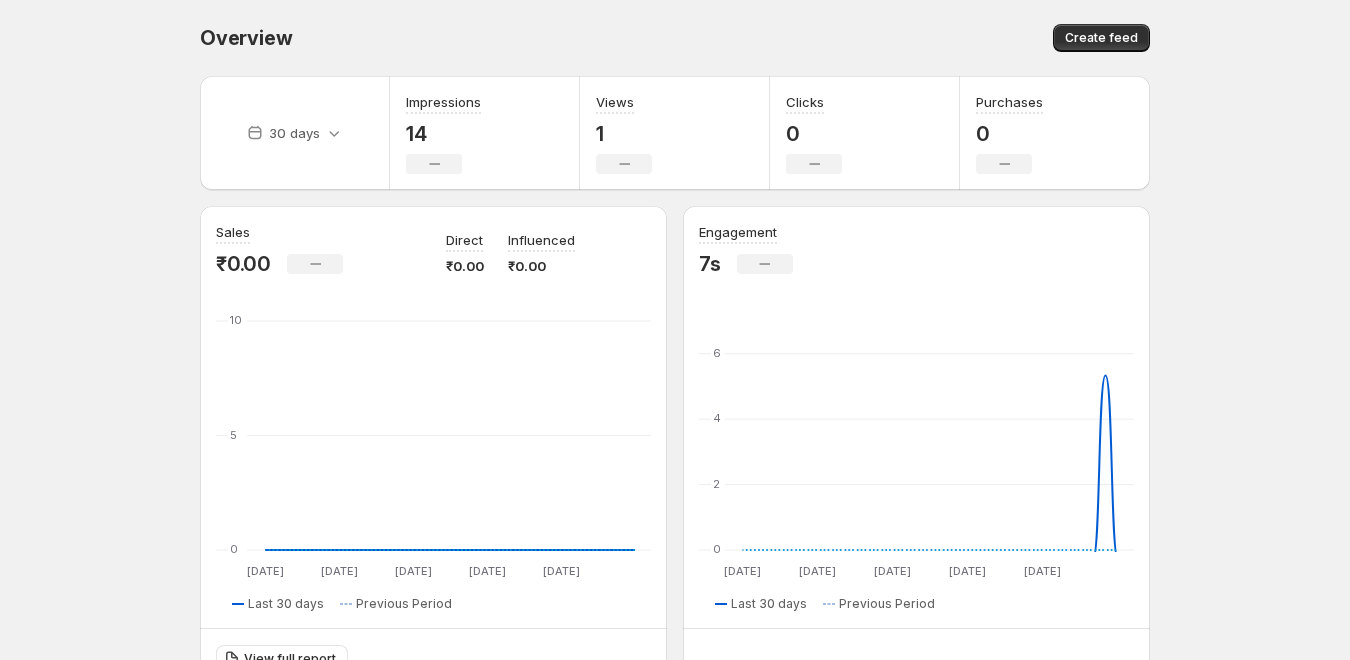 scroll, scrollTop: 0, scrollLeft: 0, axis: both 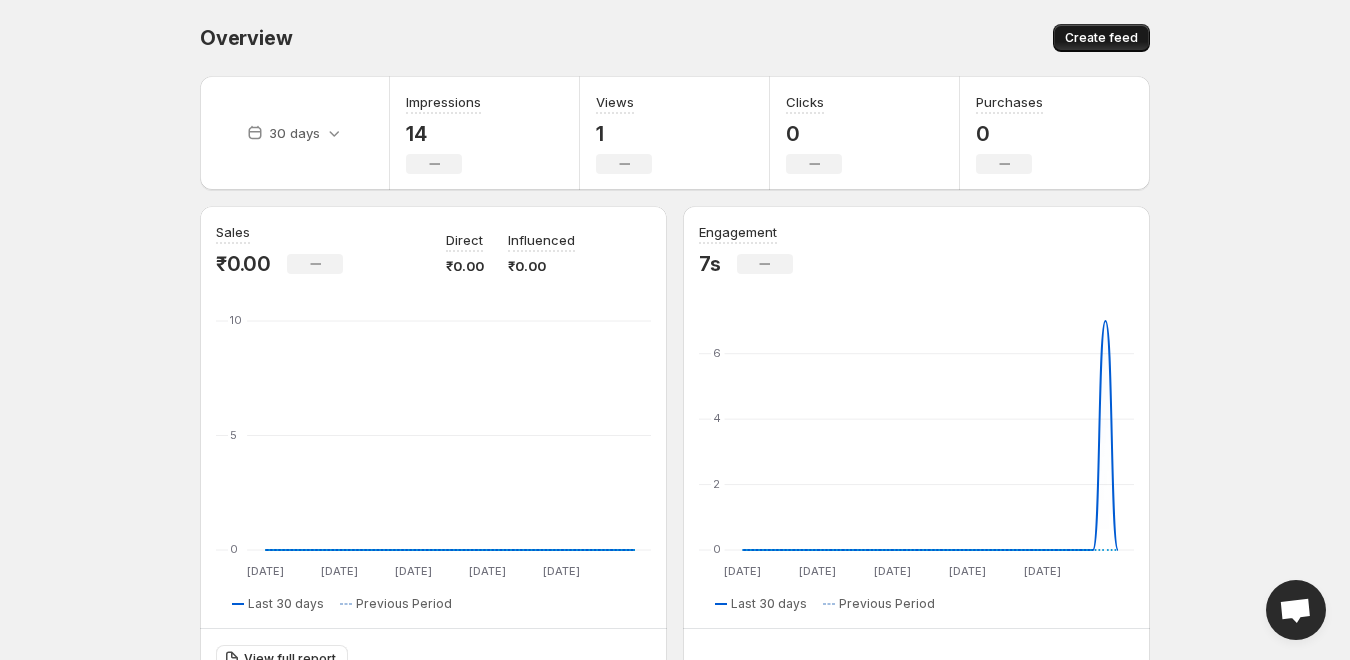 click on "Create feed" at bounding box center (1101, 38) 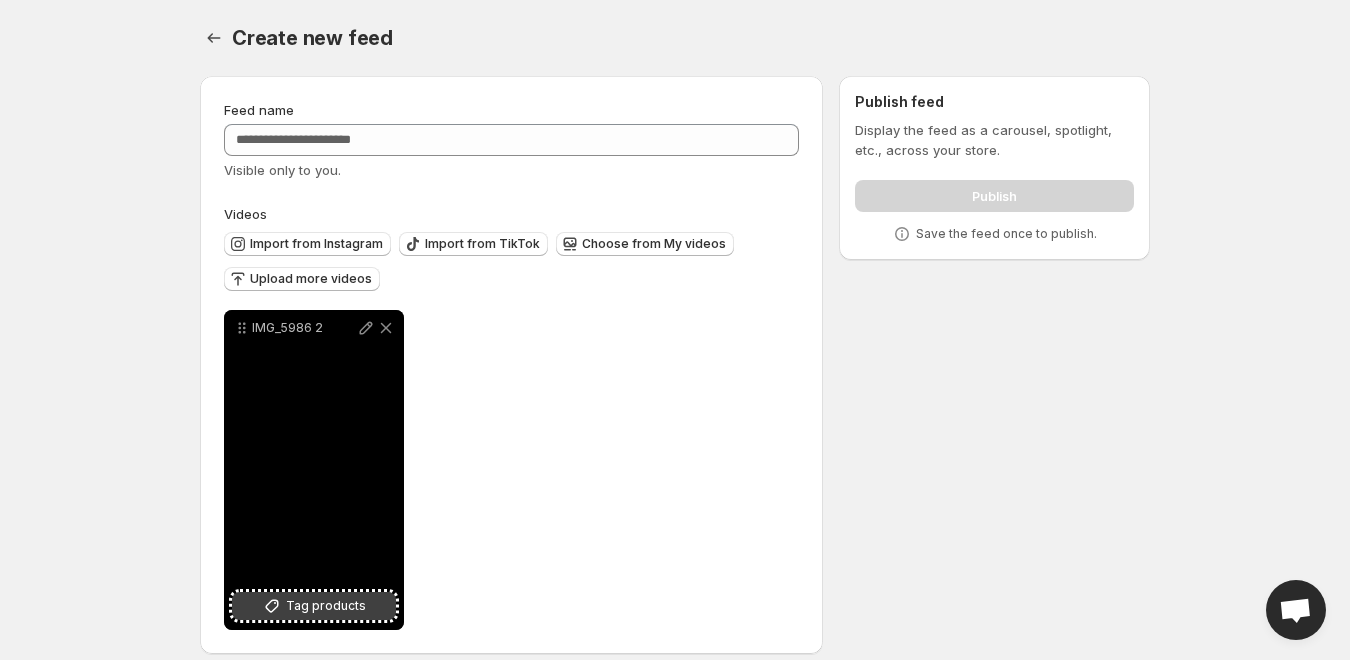 click on "Tag products" at bounding box center (326, 606) 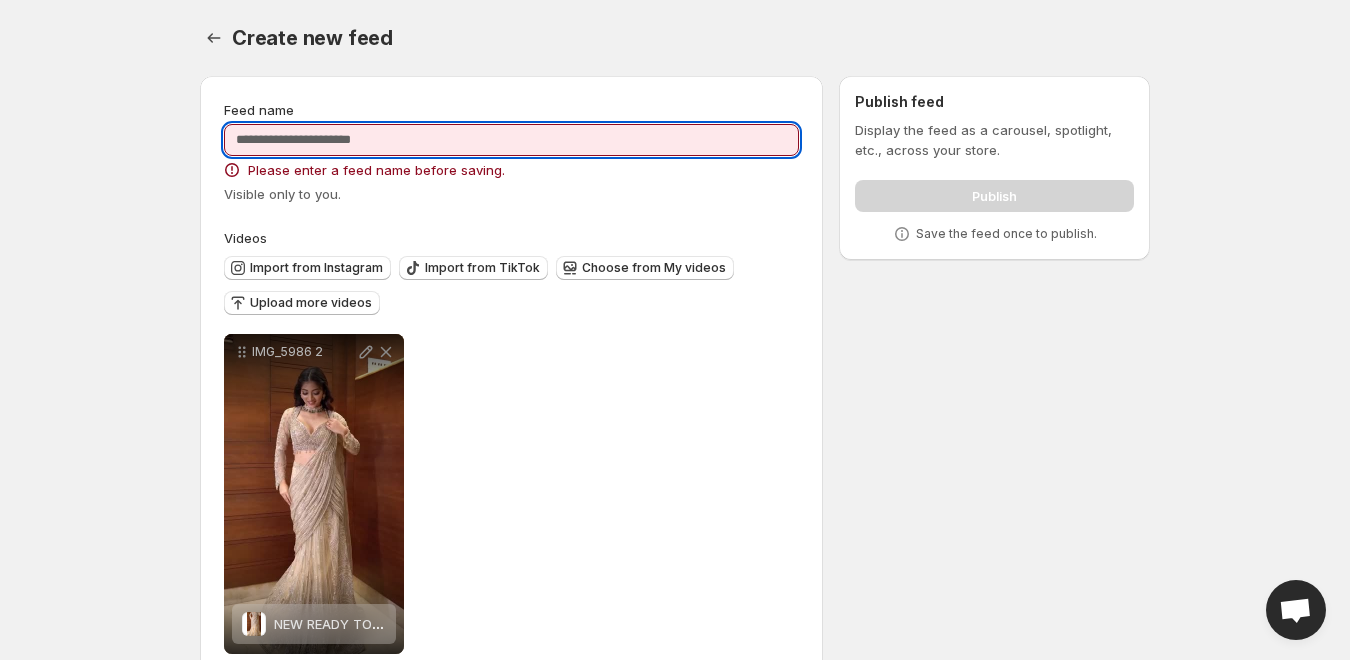 click on "Feed name" at bounding box center [511, 140] 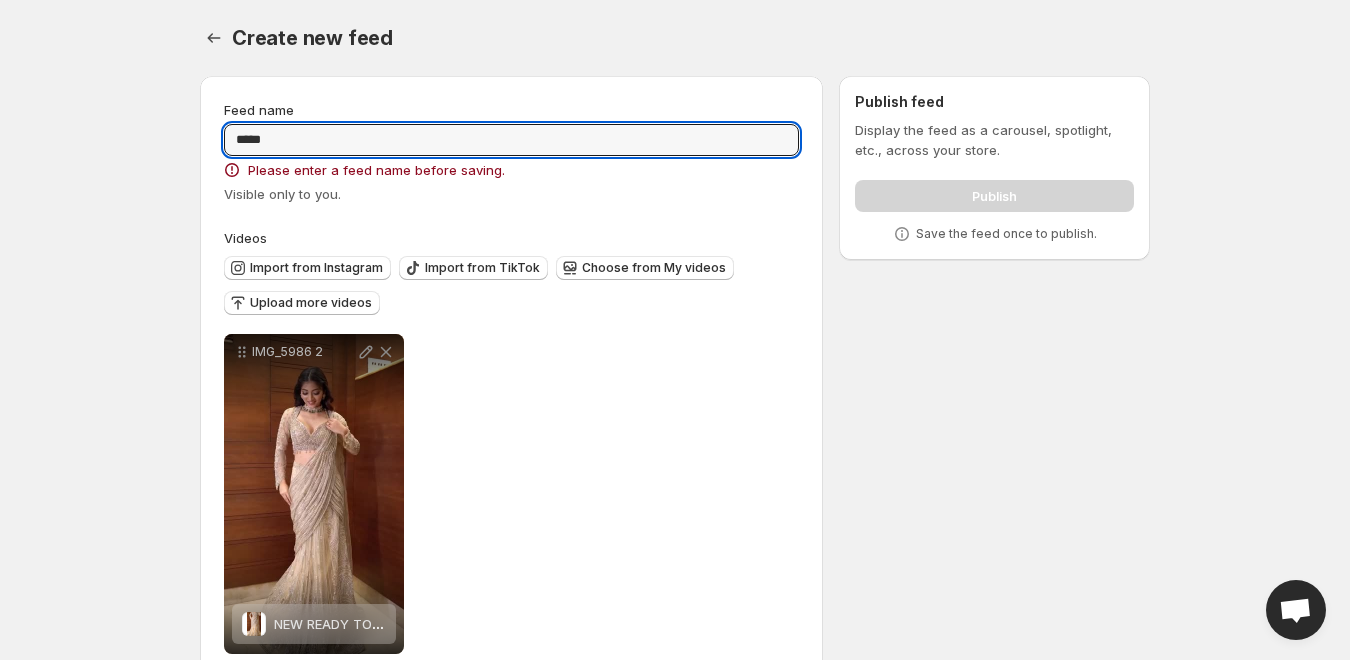 type on "*****" 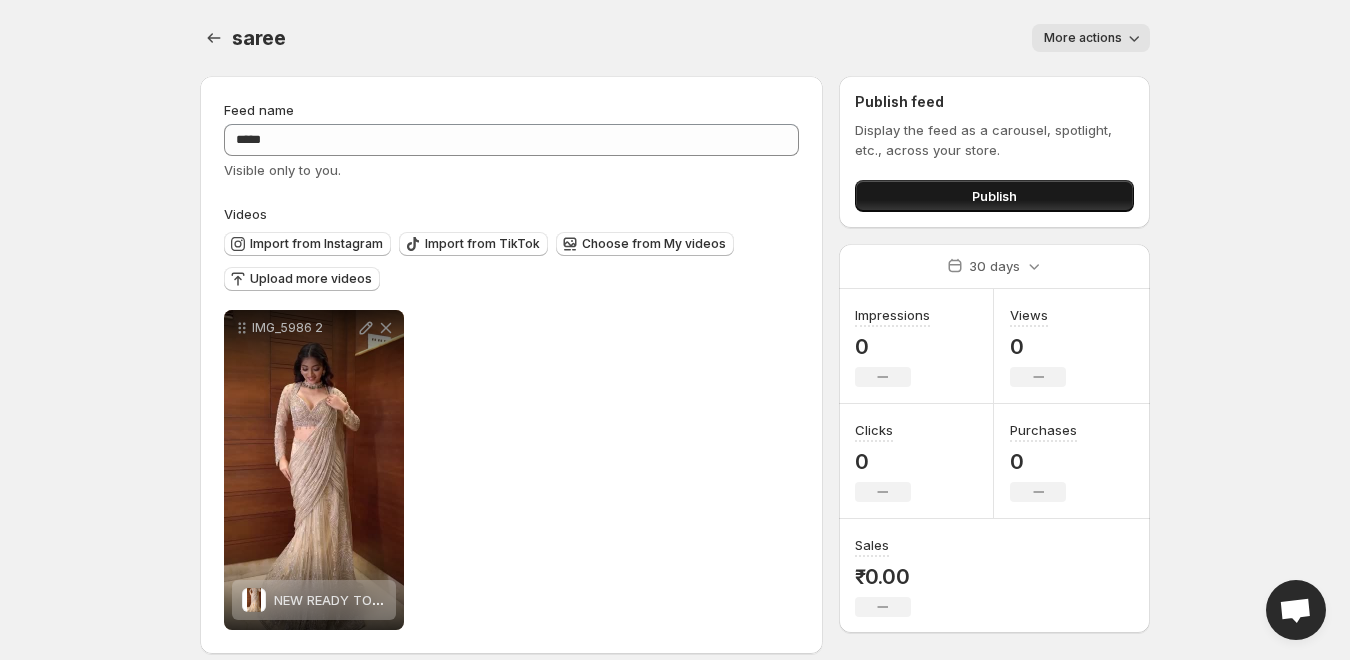 click on "Publish" at bounding box center [994, 196] 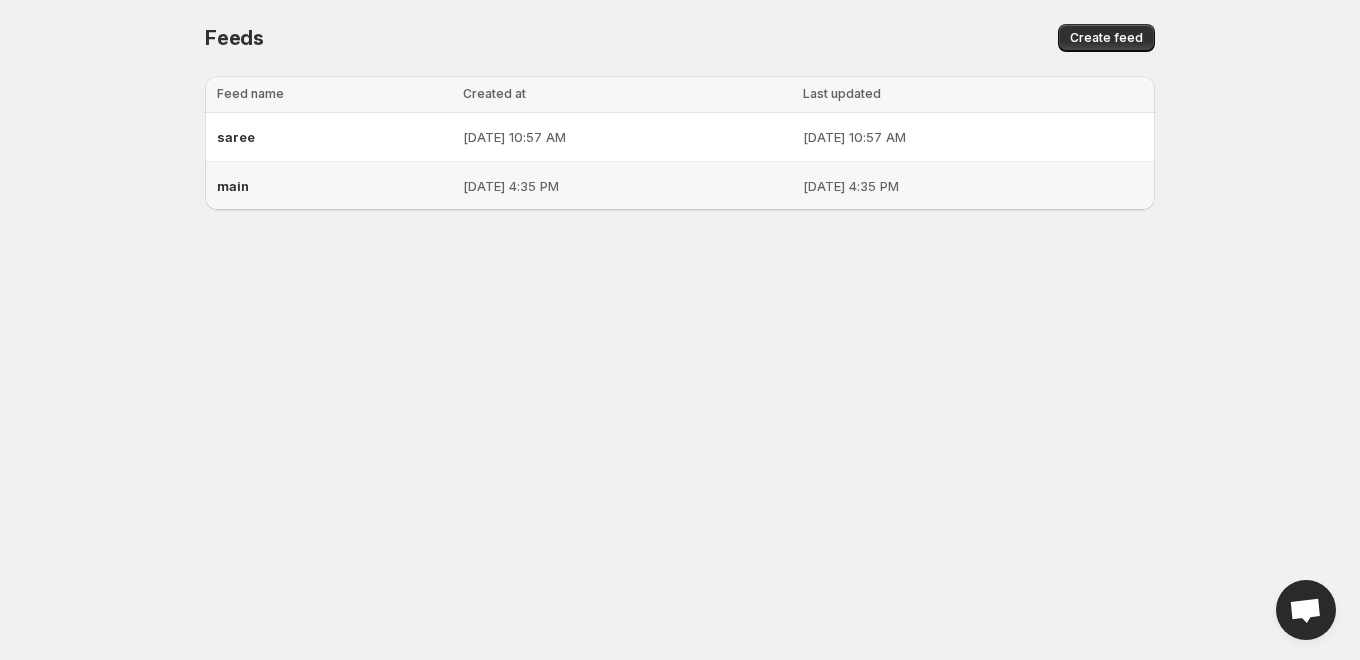 click on "Jul 1, 2025, 4:35 PM" at bounding box center (973, 186) 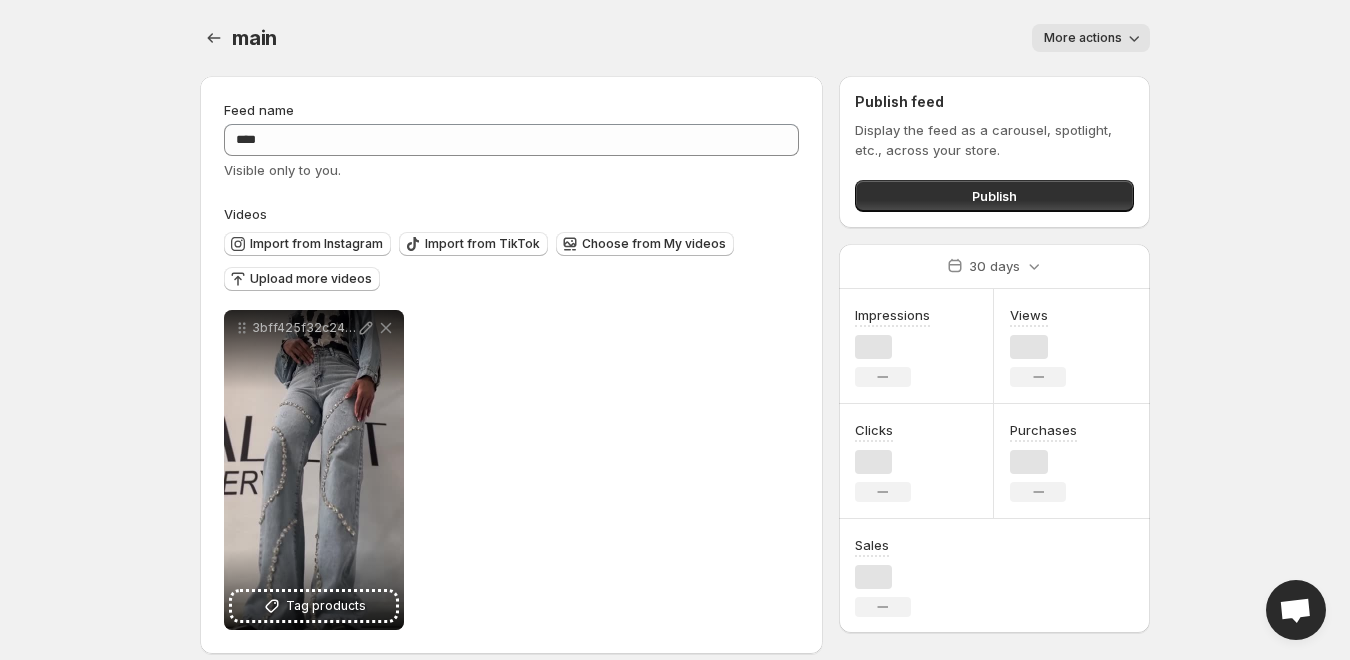 click on "Visible only to you." at bounding box center [511, 170] 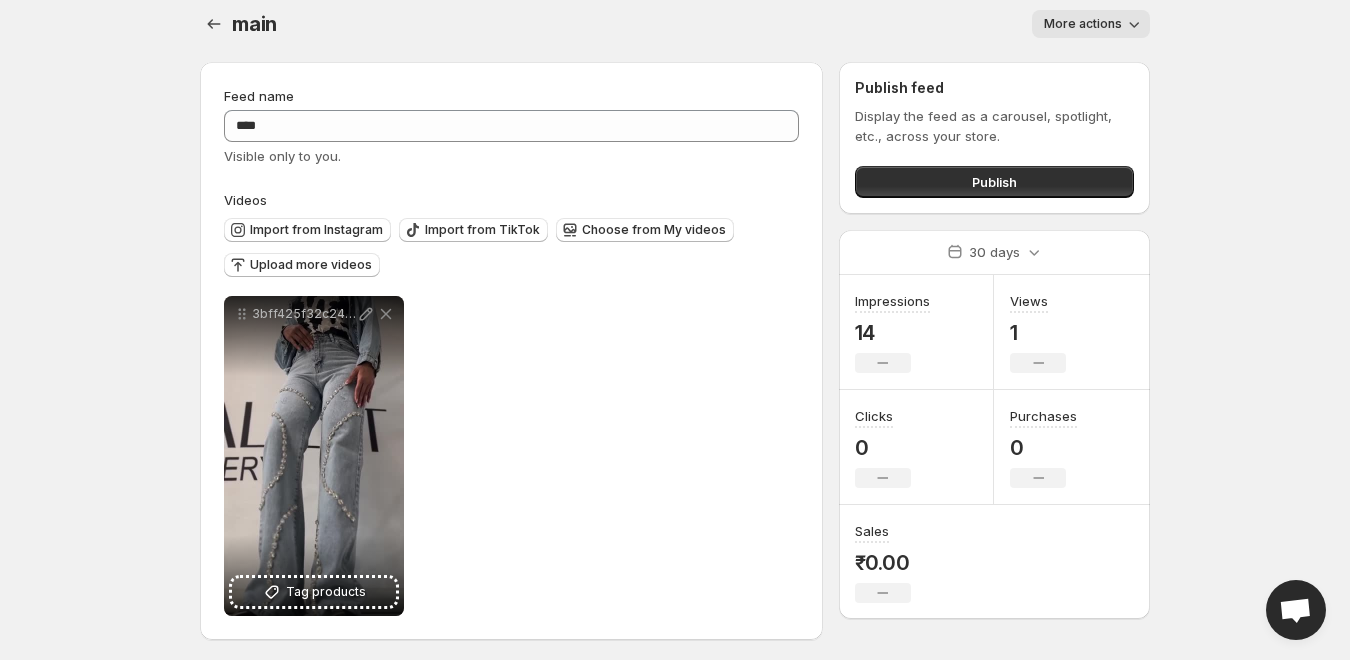 scroll, scrollTop: 18, scrollLeft: 0, axis: vertical 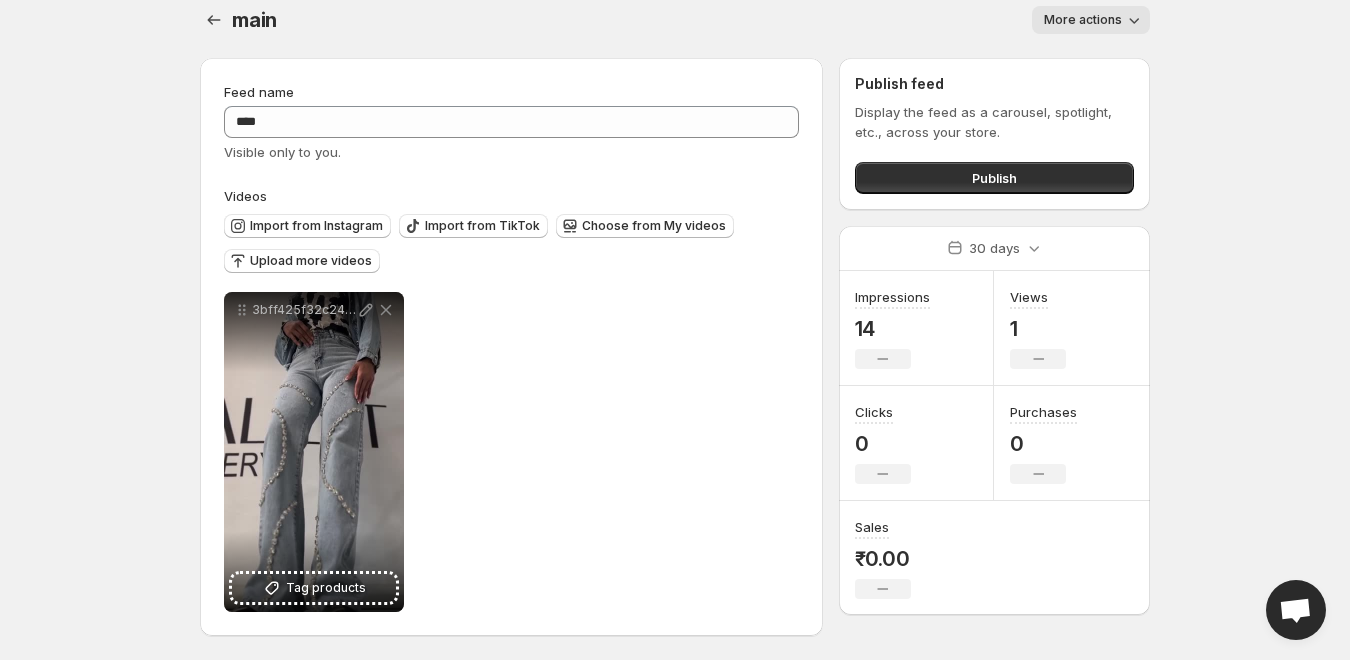 click on "More actions" at bounding box center (725, 20) 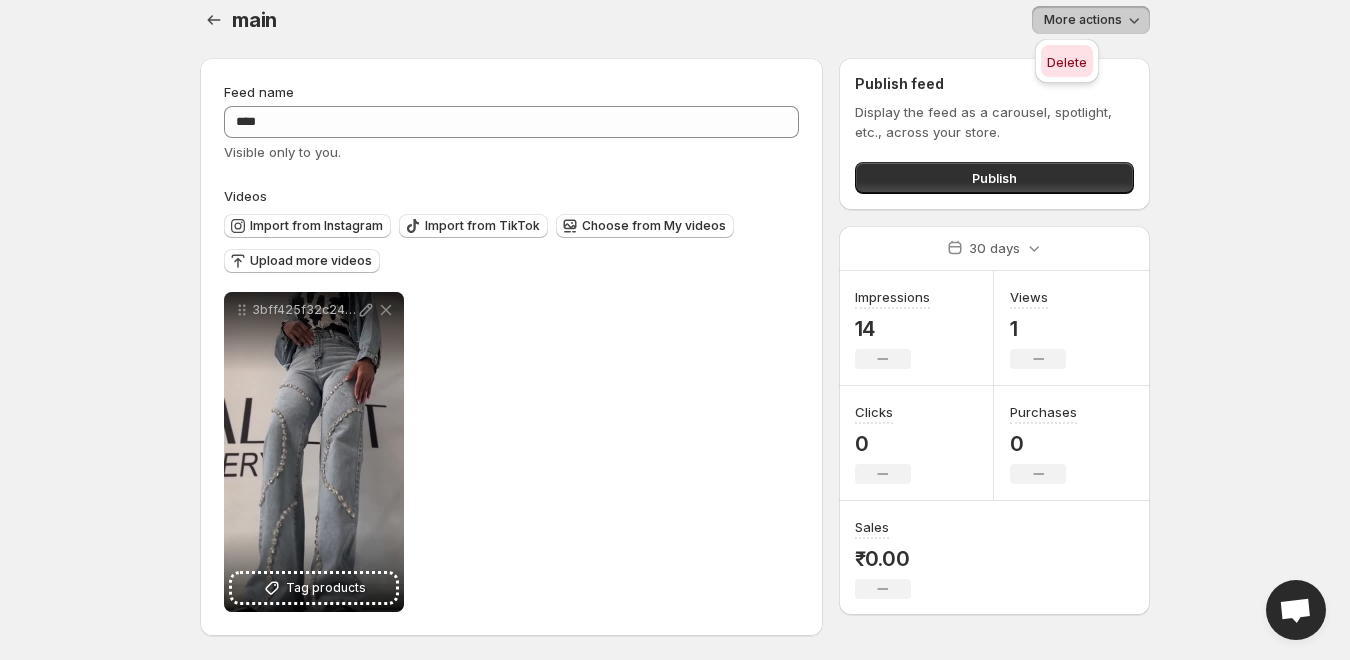click on "Delete" at bounding box center [1067, 62] 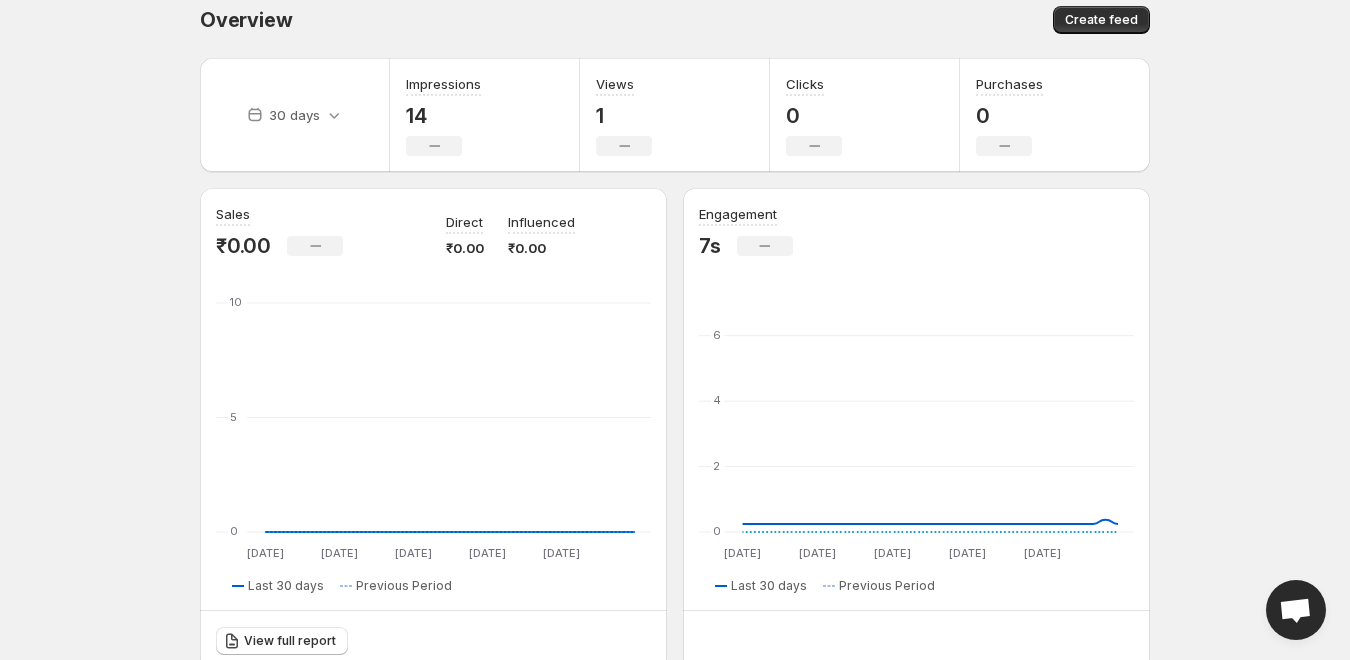 scroll, scrollTop: 0, scrollLeft: 0, axis: both 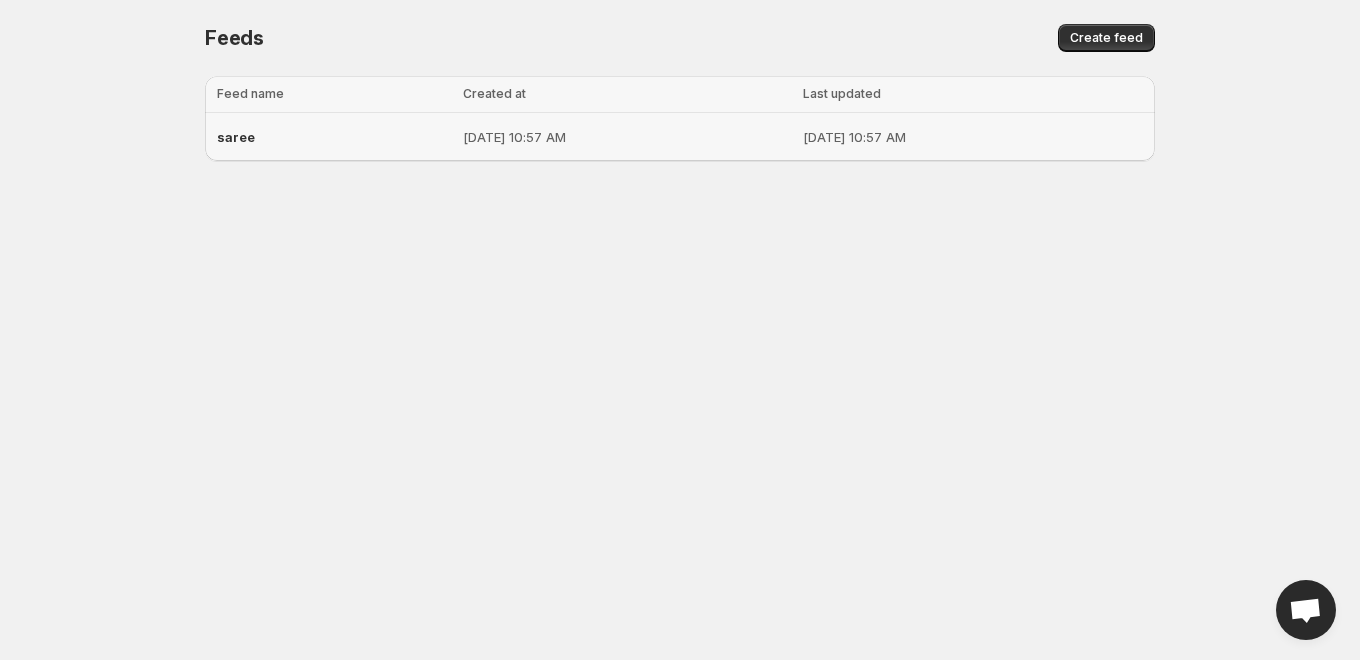 click on "[DATE] 10:57 AM" at bounding box center (627, 137) 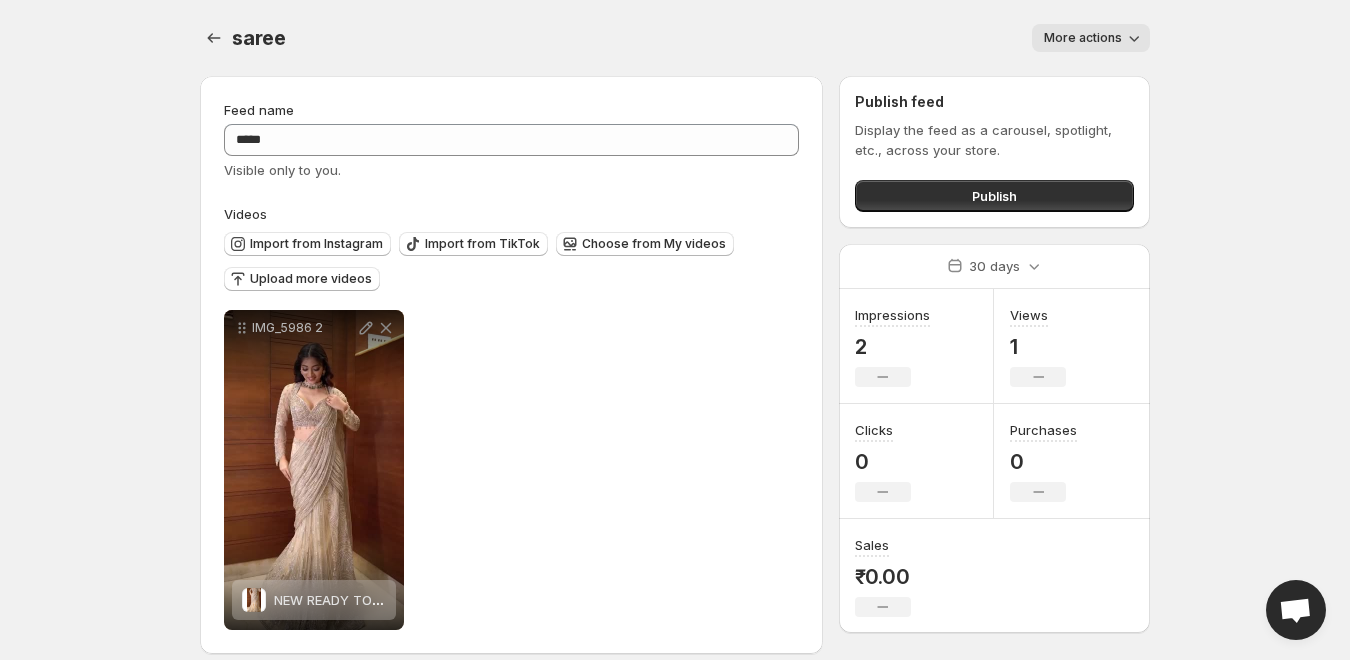 scroll, scrollTop: 18, scrollLeft: 0, axis: vertical 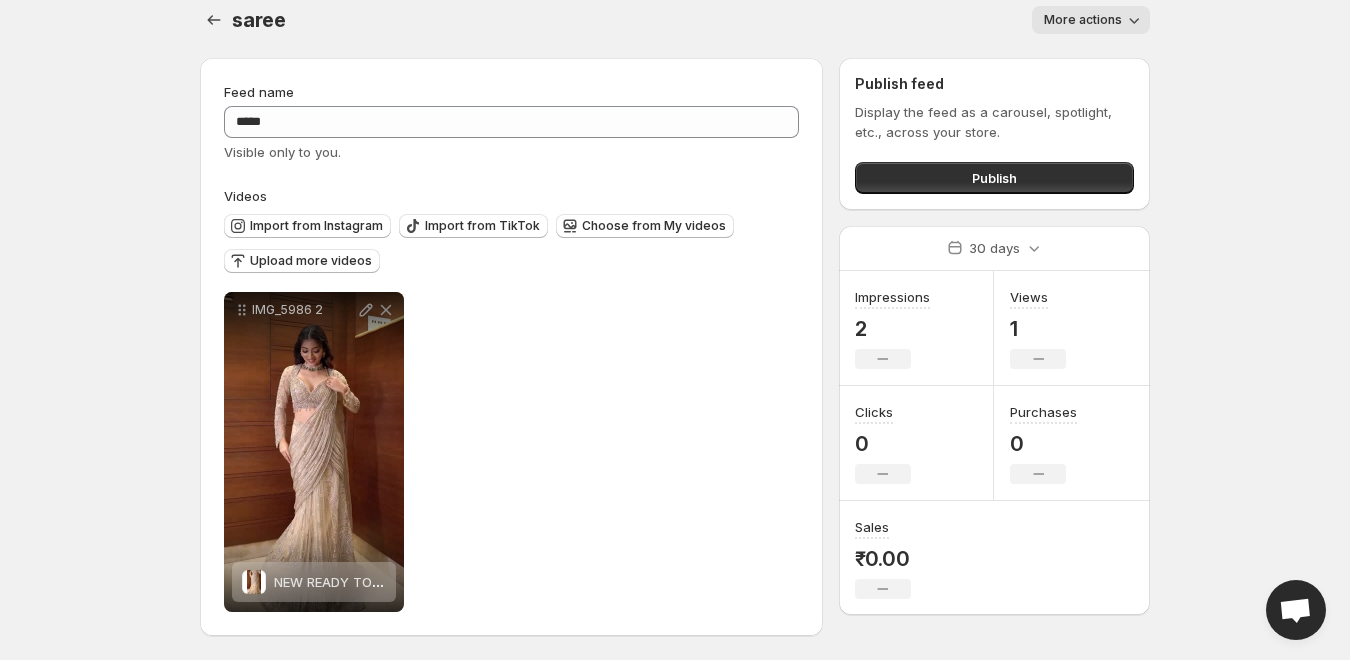 click on "**********" at bounding box center [675, 312] 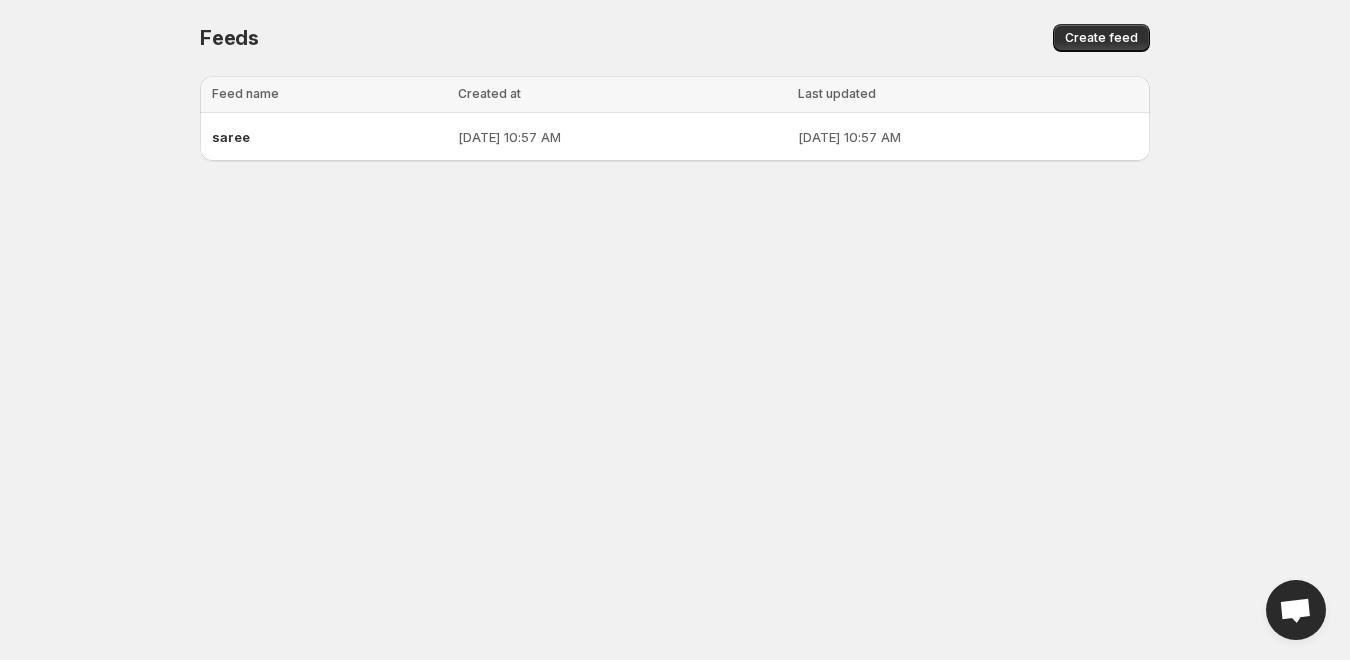 scroll, scrollTop: 0, scrollLeft: 0, axis: both 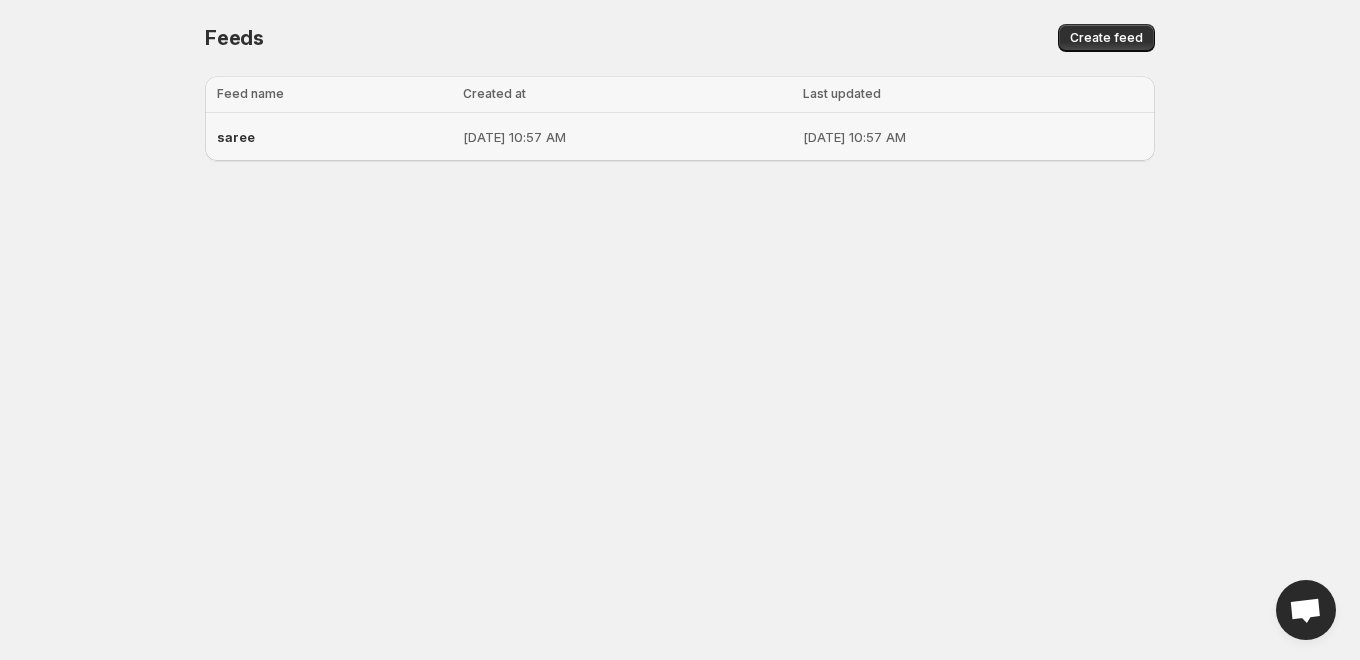 click on "[DATE] 10:57 AM" at bounding box center [627, 137] 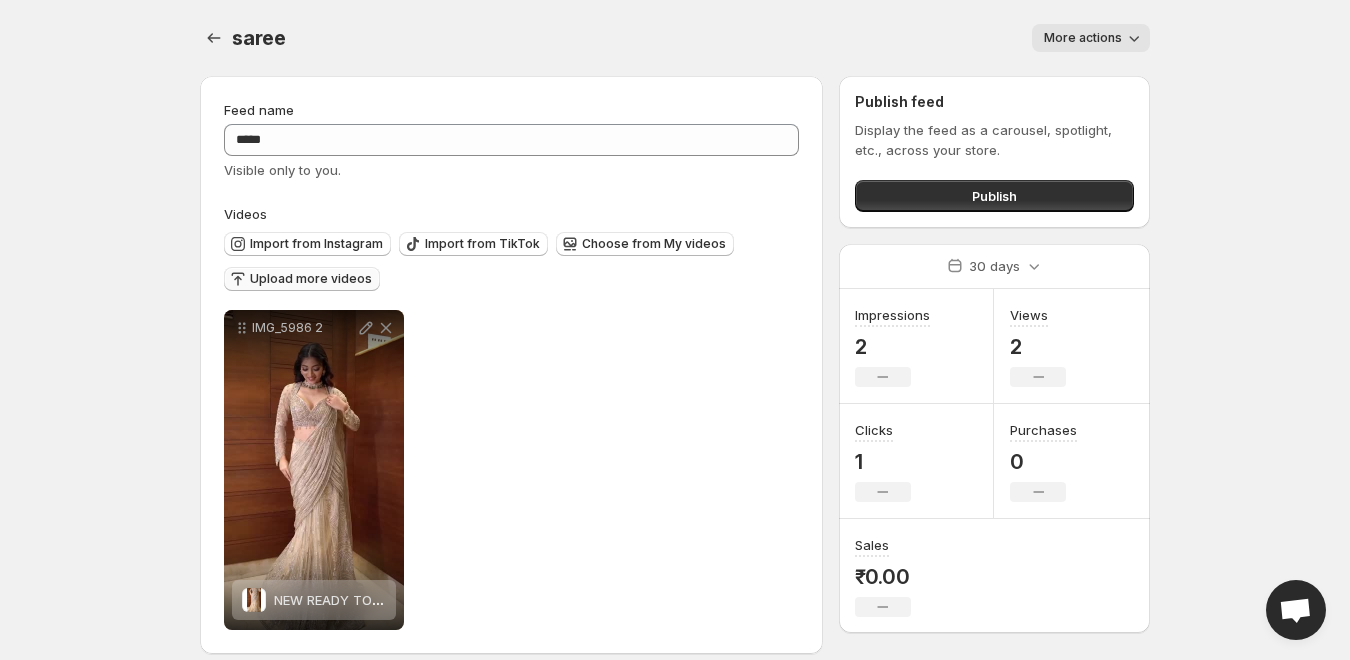click on "Upload more videos" at bounding box center [311, 279] 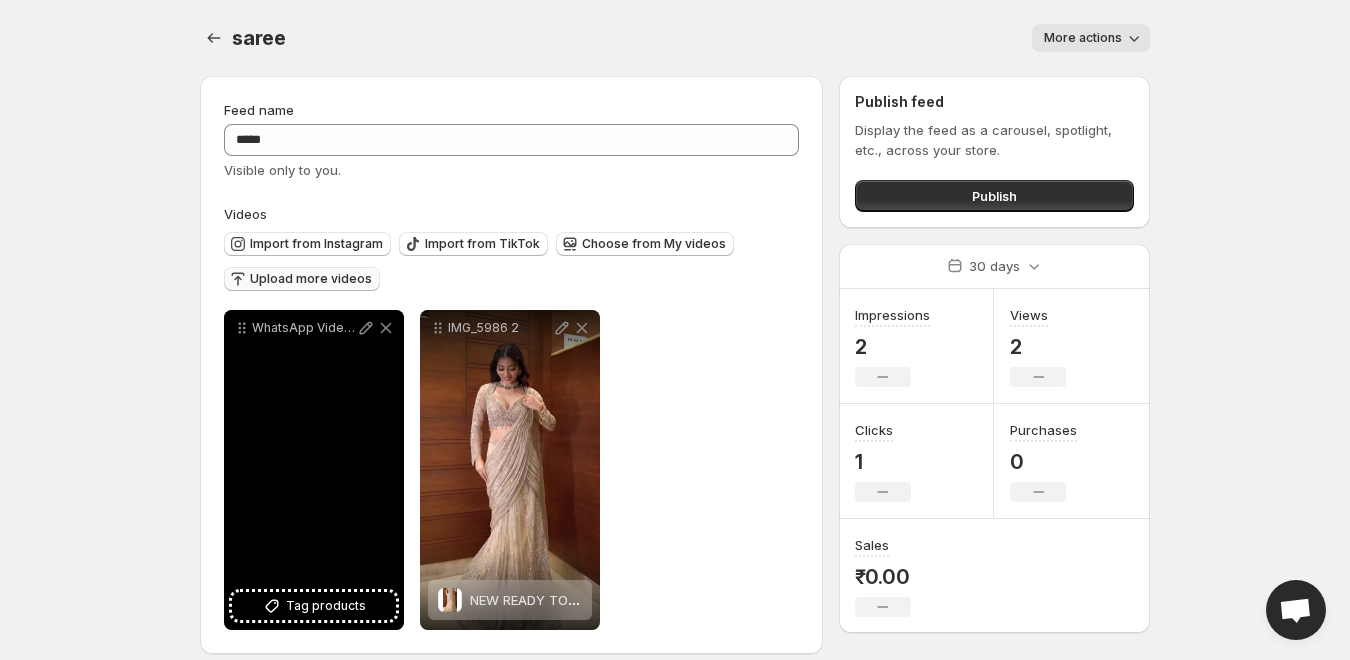 click on "Tag products" at bounding box center (326, 606) 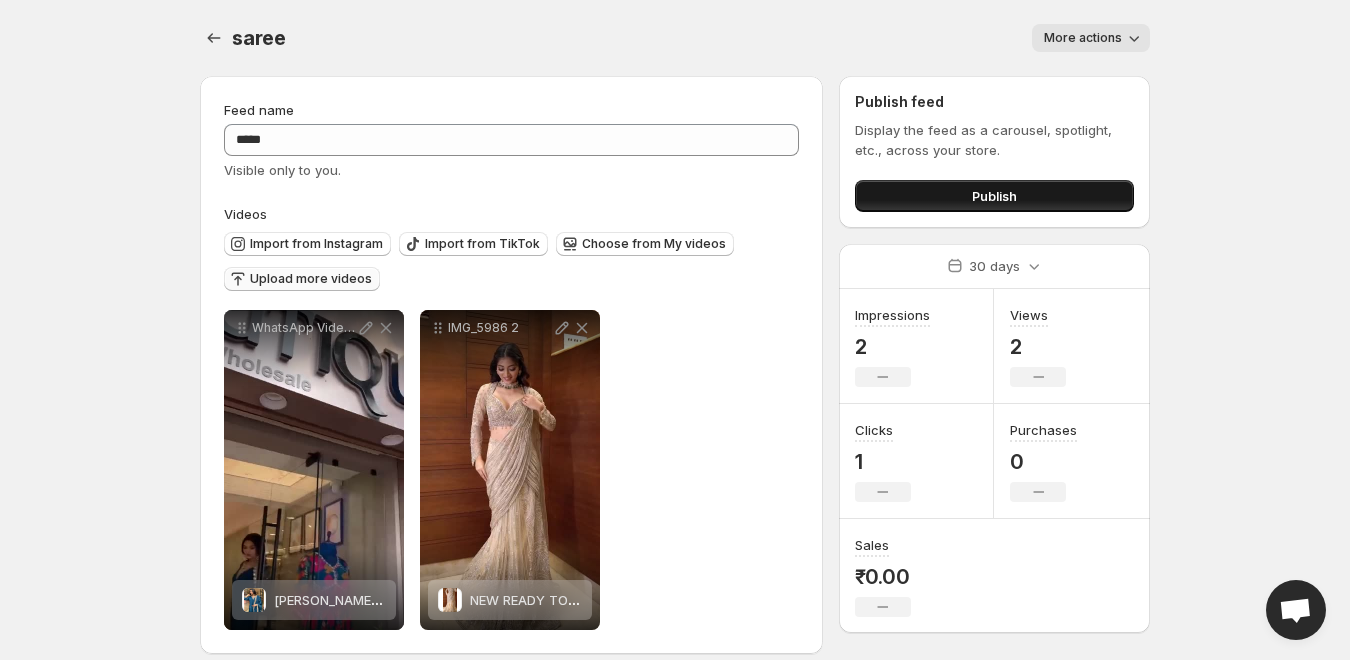 click on "Publish" at bounding box center (994, 196) 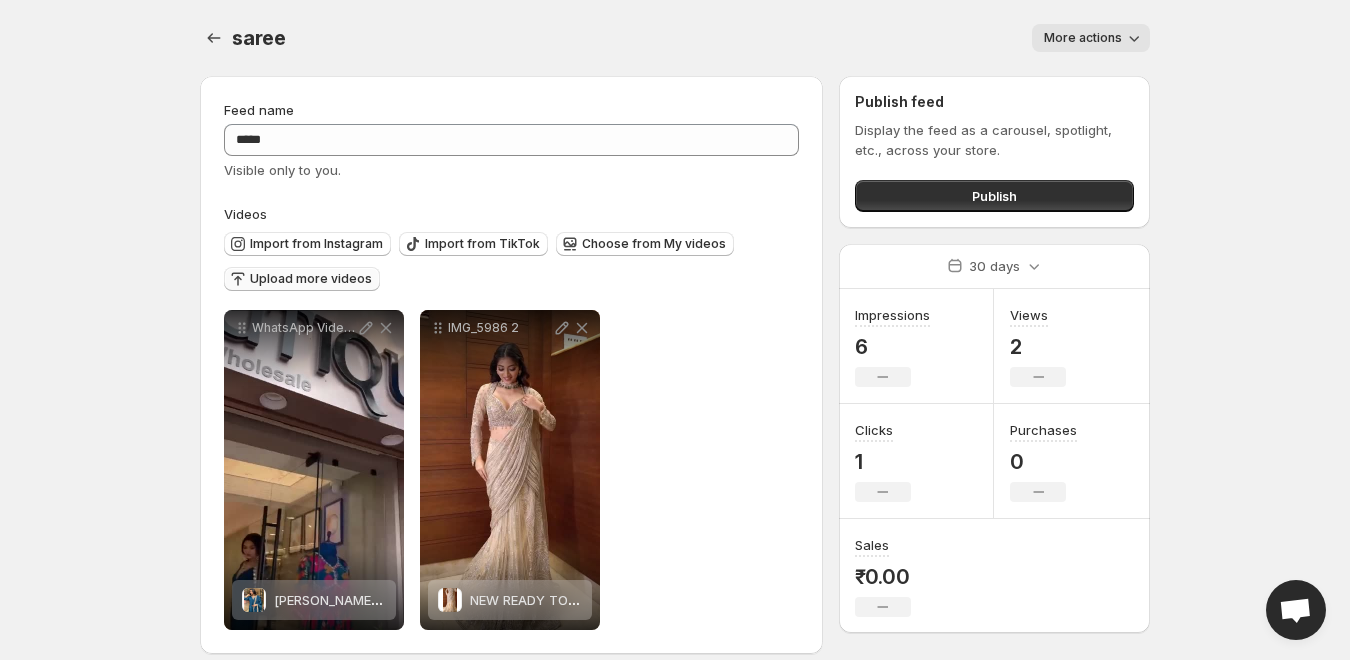 click on "Upload more videos" at bounding box center [311, 279] 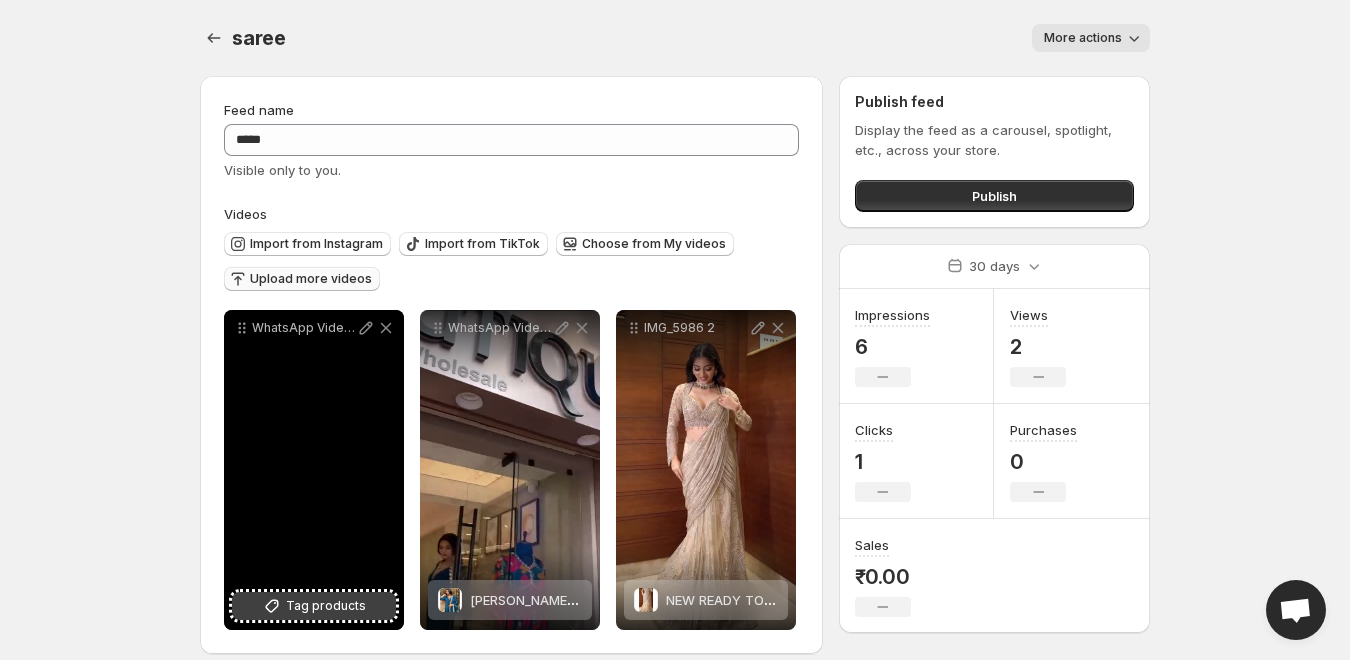 click 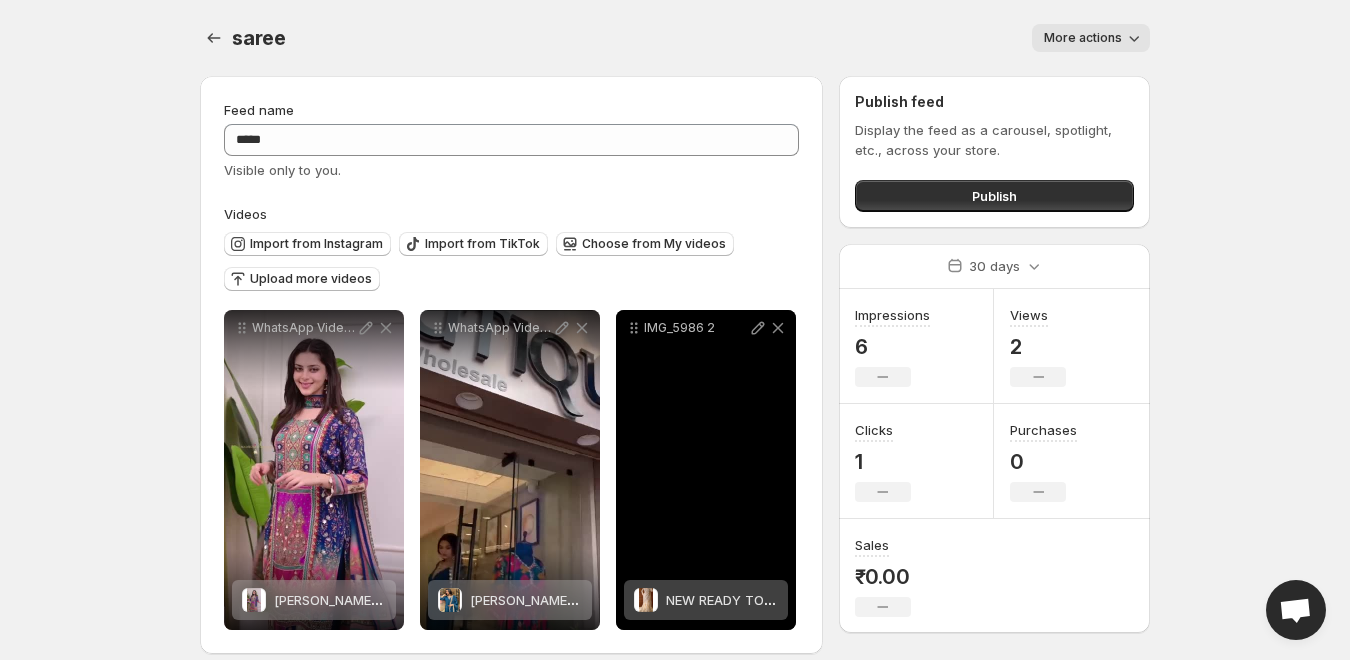 drag, startPoint x: 644, startPoint y: 361, endPoint x: 662, endPoint y: 387, distance: 31.622776 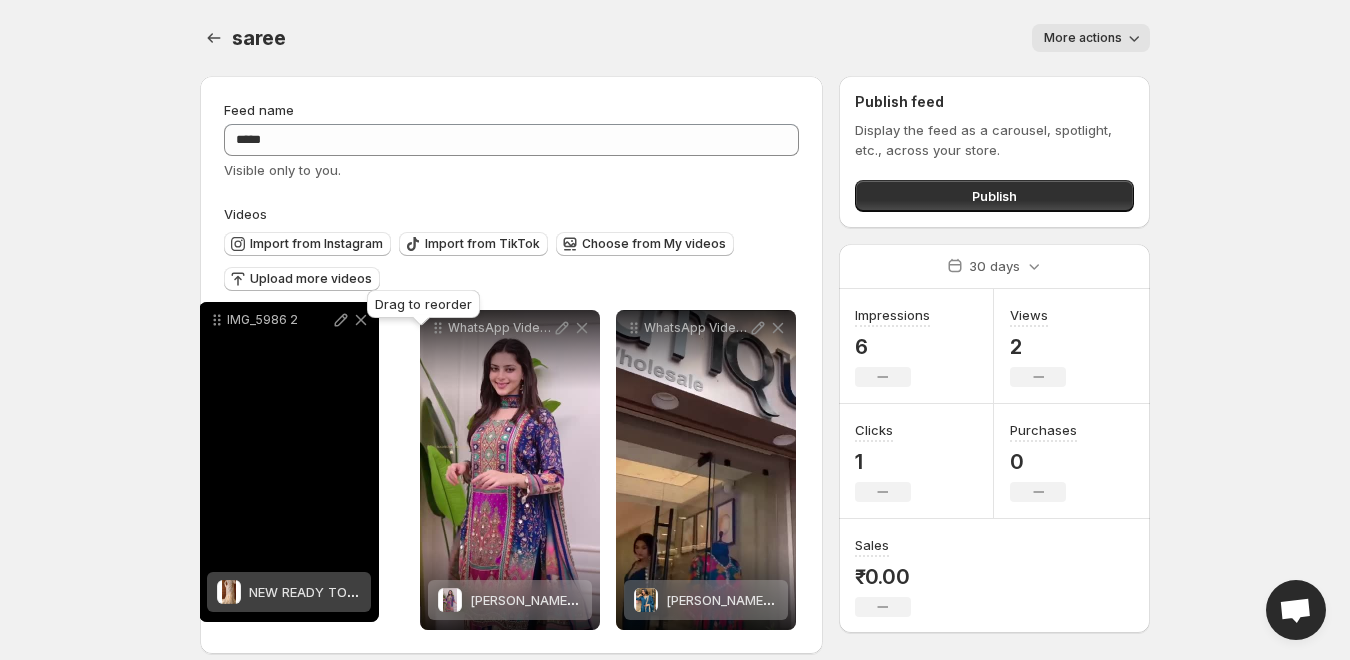 drag, startPoint x: 635, startPoint y: 329, endPoint x: 218, endPoint y: 321, distance: 417.07672 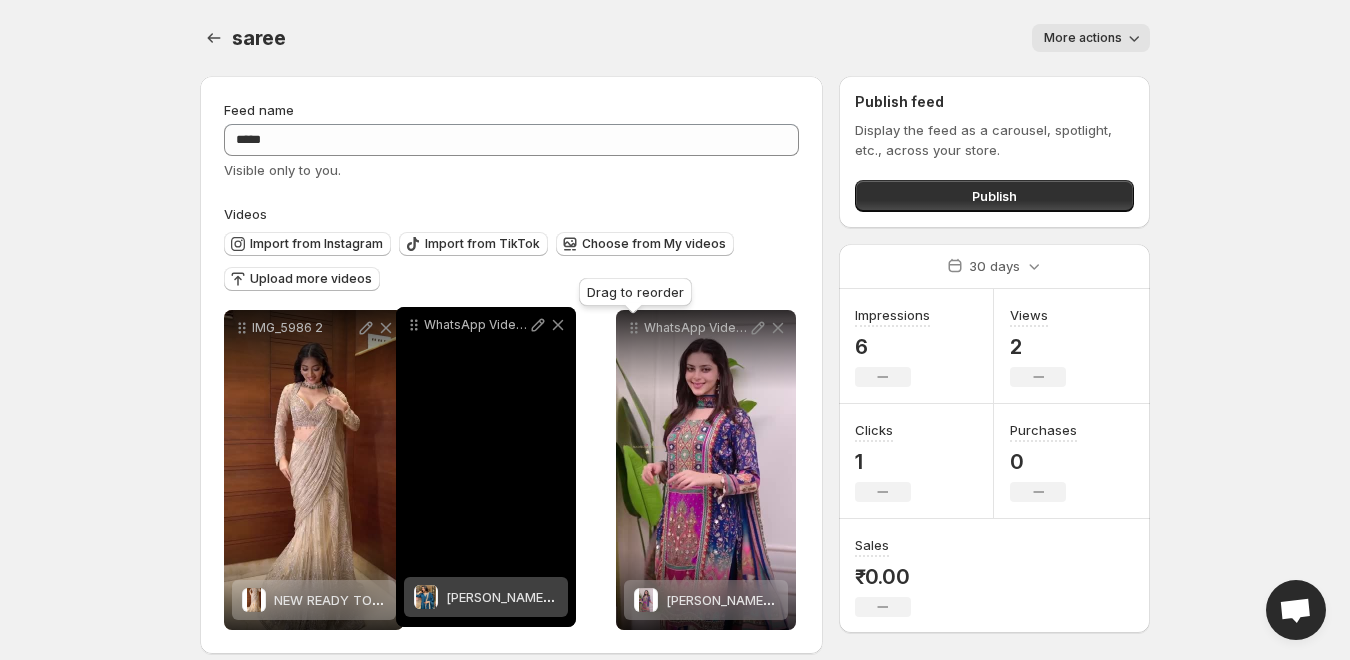 drag, startPoint x: 636, startPoint y: 335, endPoint x: 416, endPoint y: 332, distance: 220.02045 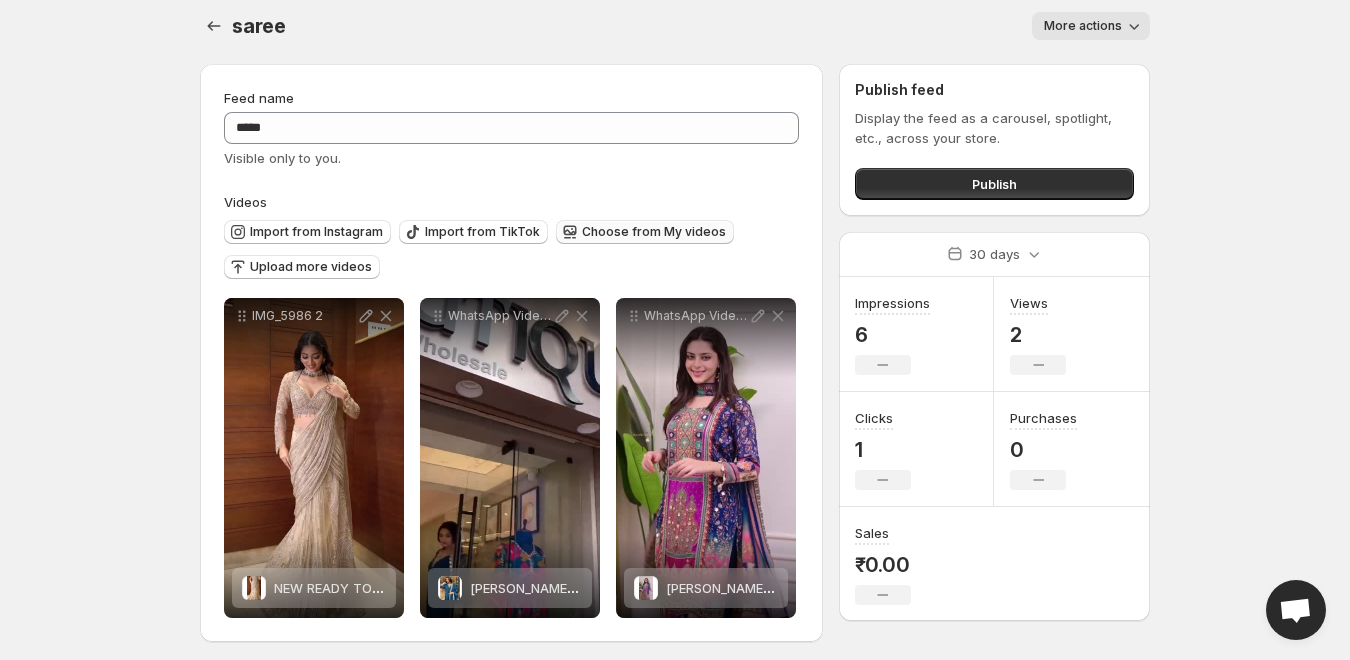 scroll, scrollTop: 18, scrollLeft: 0, axis: vertical 